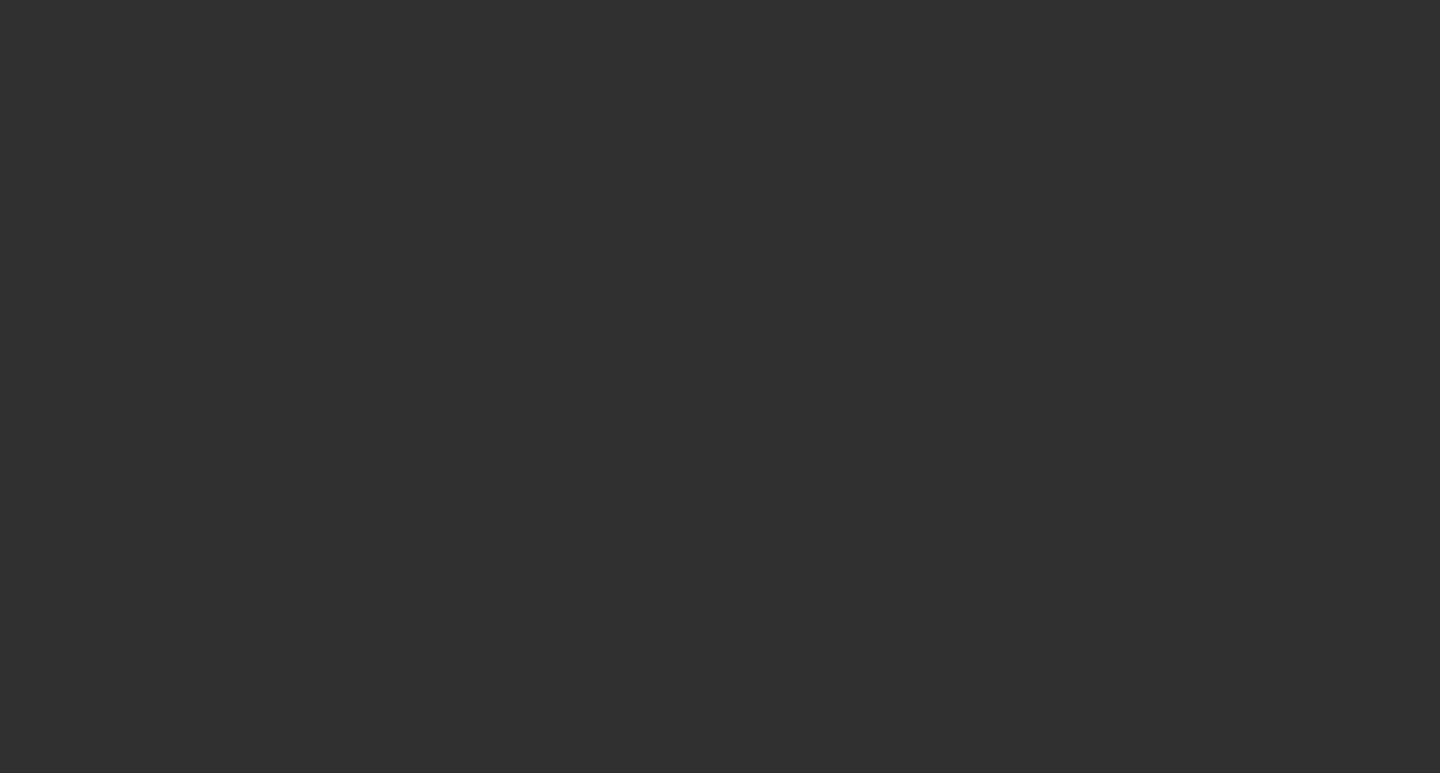 scroll, scrollTop: 0, scrollLeft: 0, axis: both 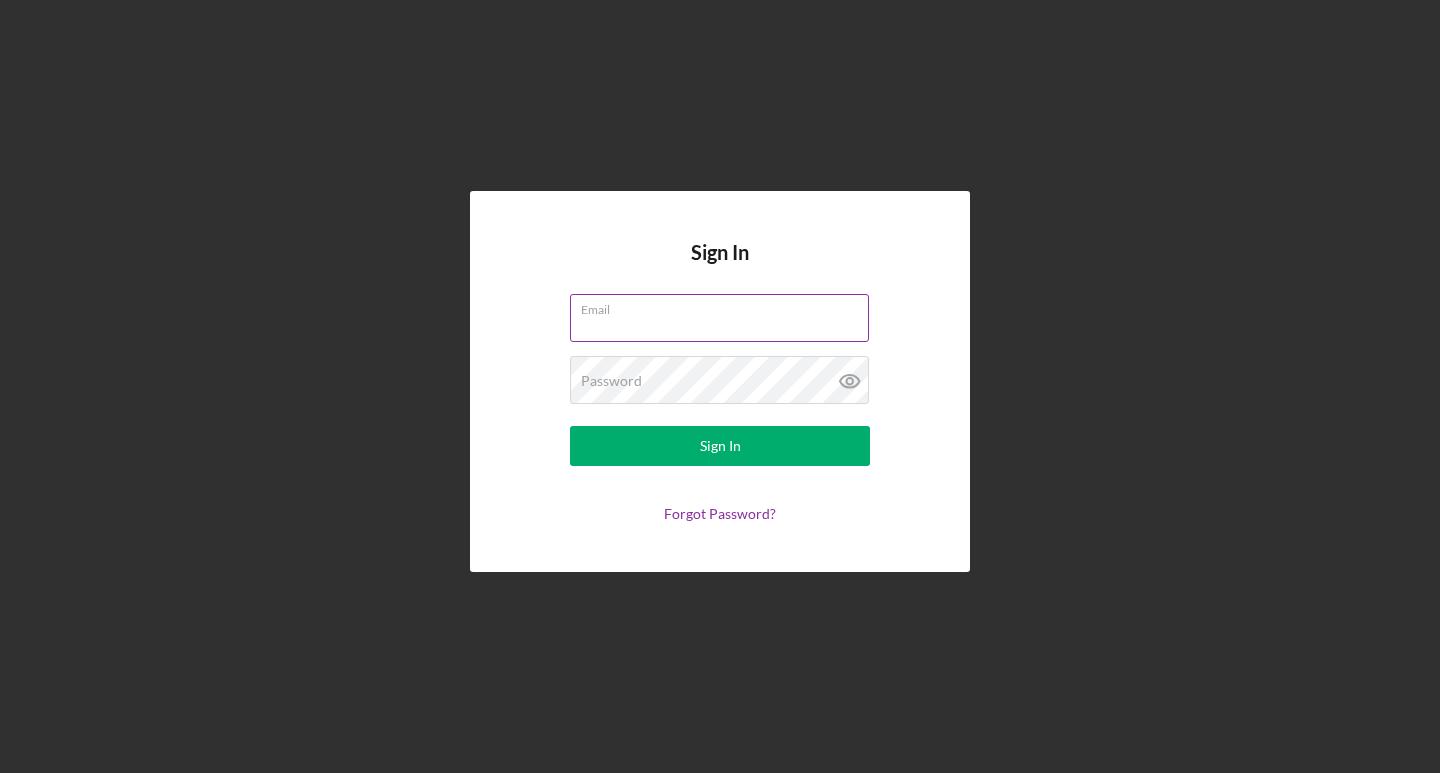 click on "Email" at bounding box center [719, 318] 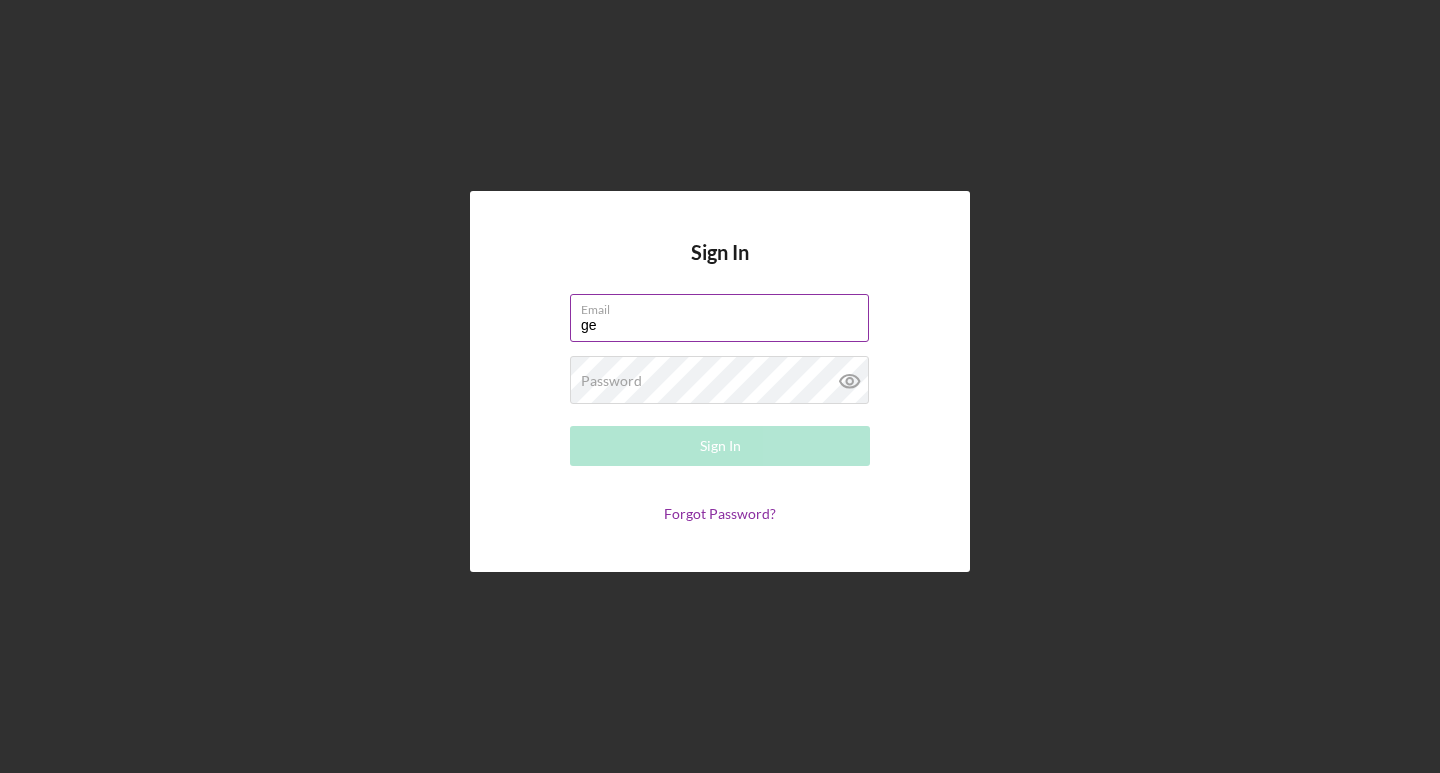type on "[EMAIL]" 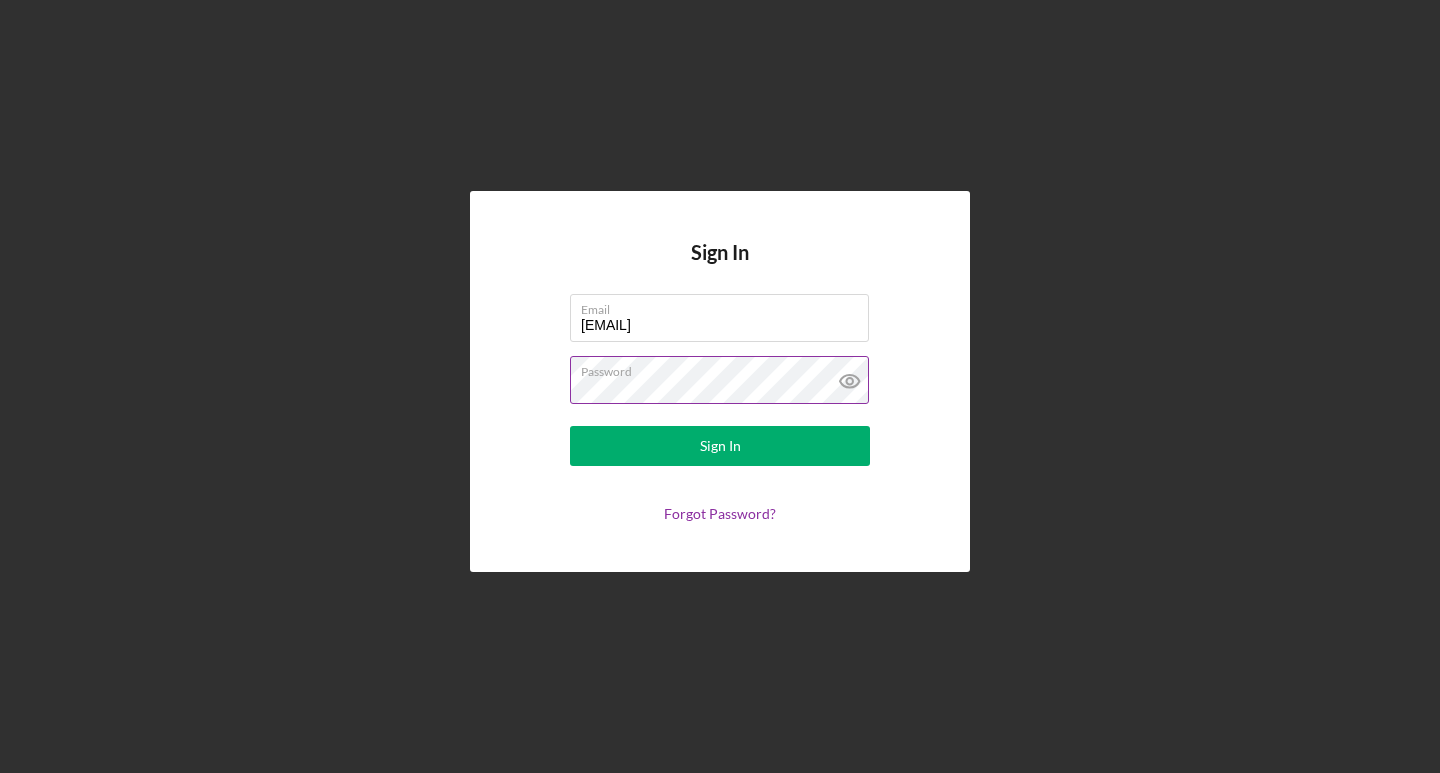 click on "Sign In" at bounding box center [720, 446] 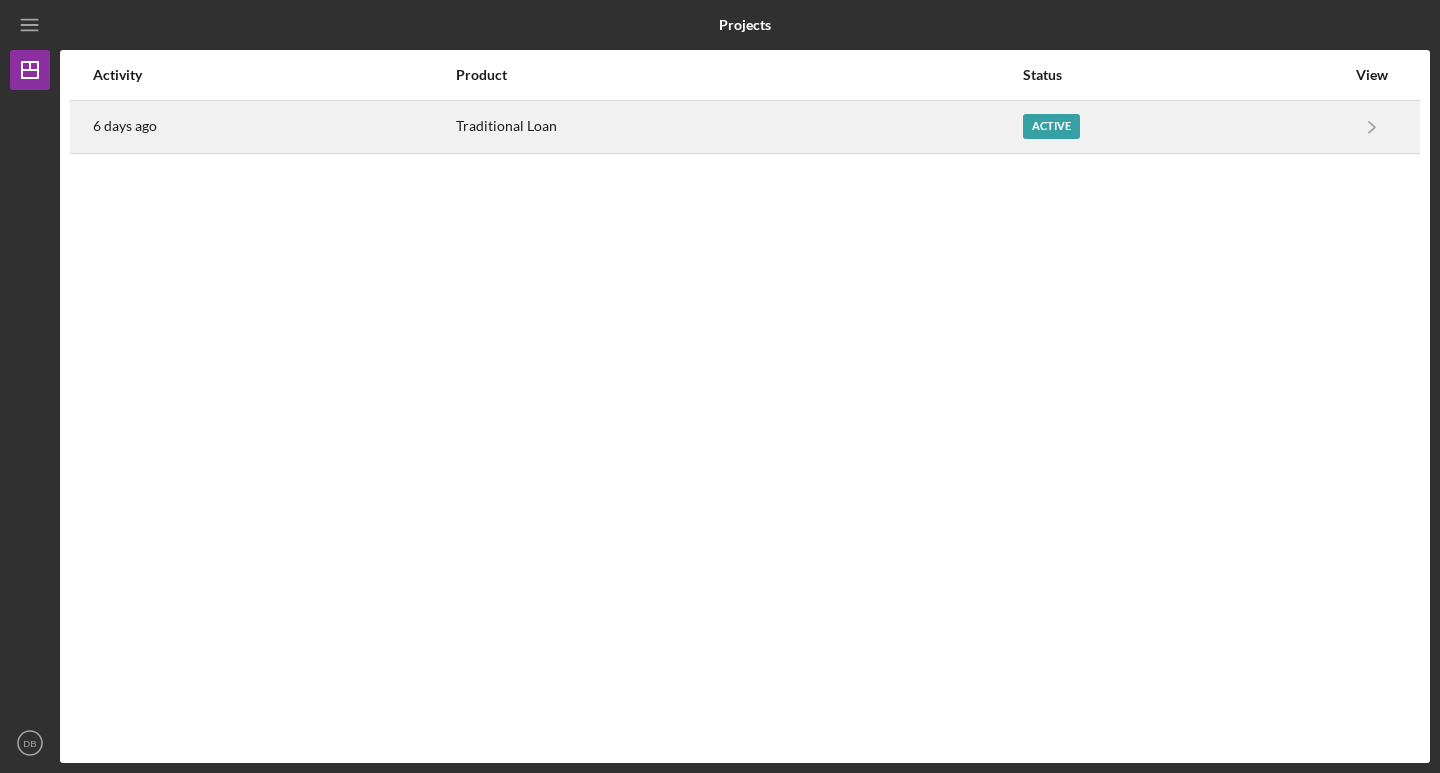 click on "Active" at bounding box center (1051, 126) 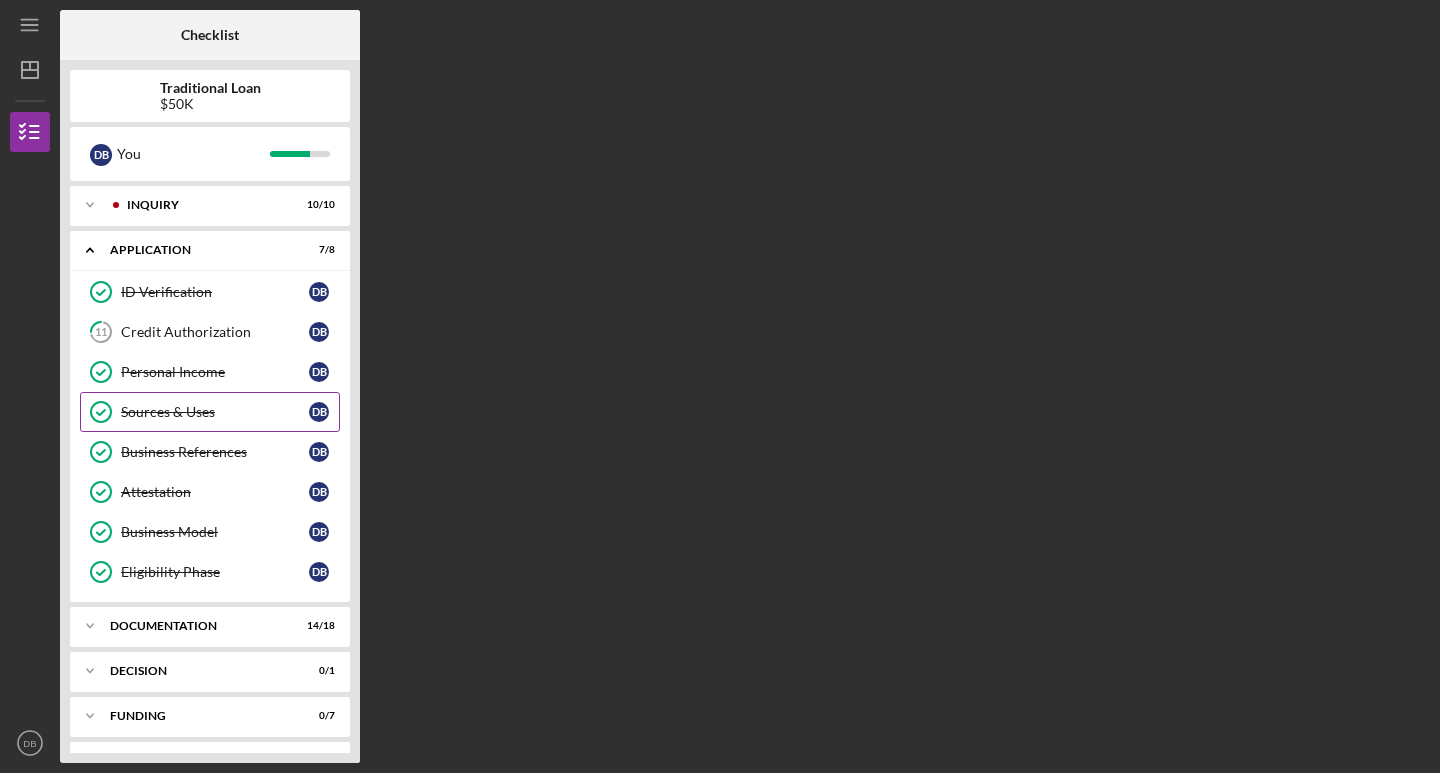 scroll, scrollTop: 39, scrollLeft: 0, axis: vertical 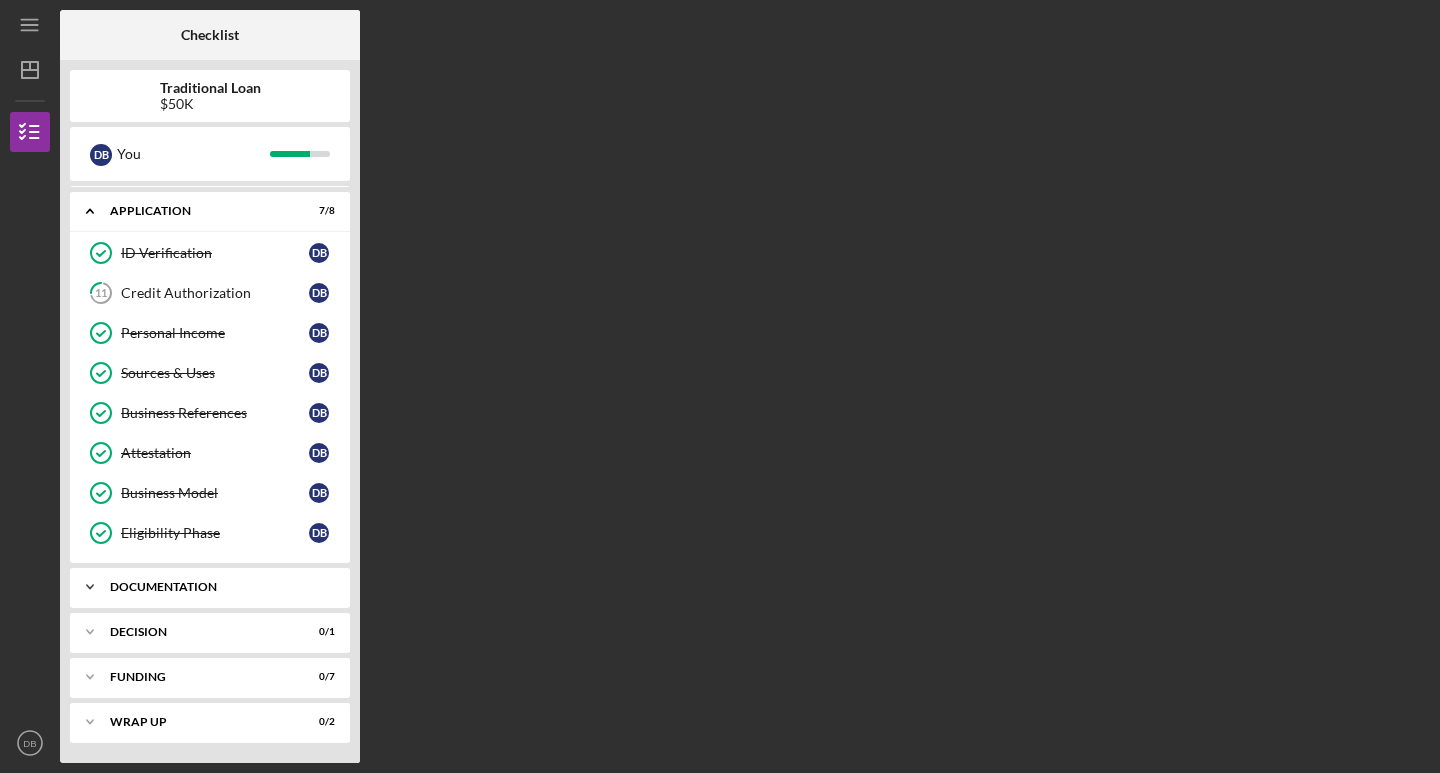 click on "Icon/Expander Documentation 14 / 18" at bounding box center [210, 587] 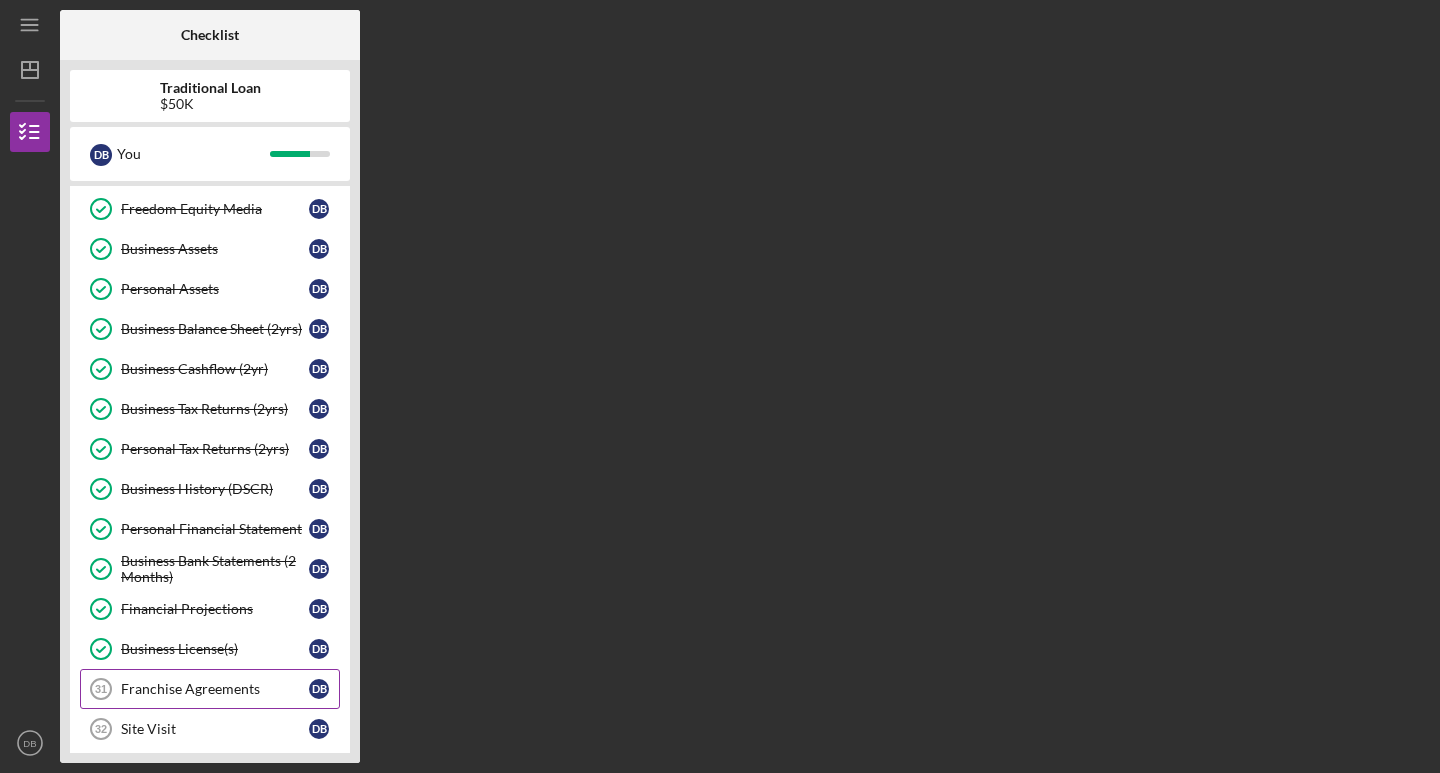 scroll, scrollTop: 639, scrollLeft: 0, axis: vertical 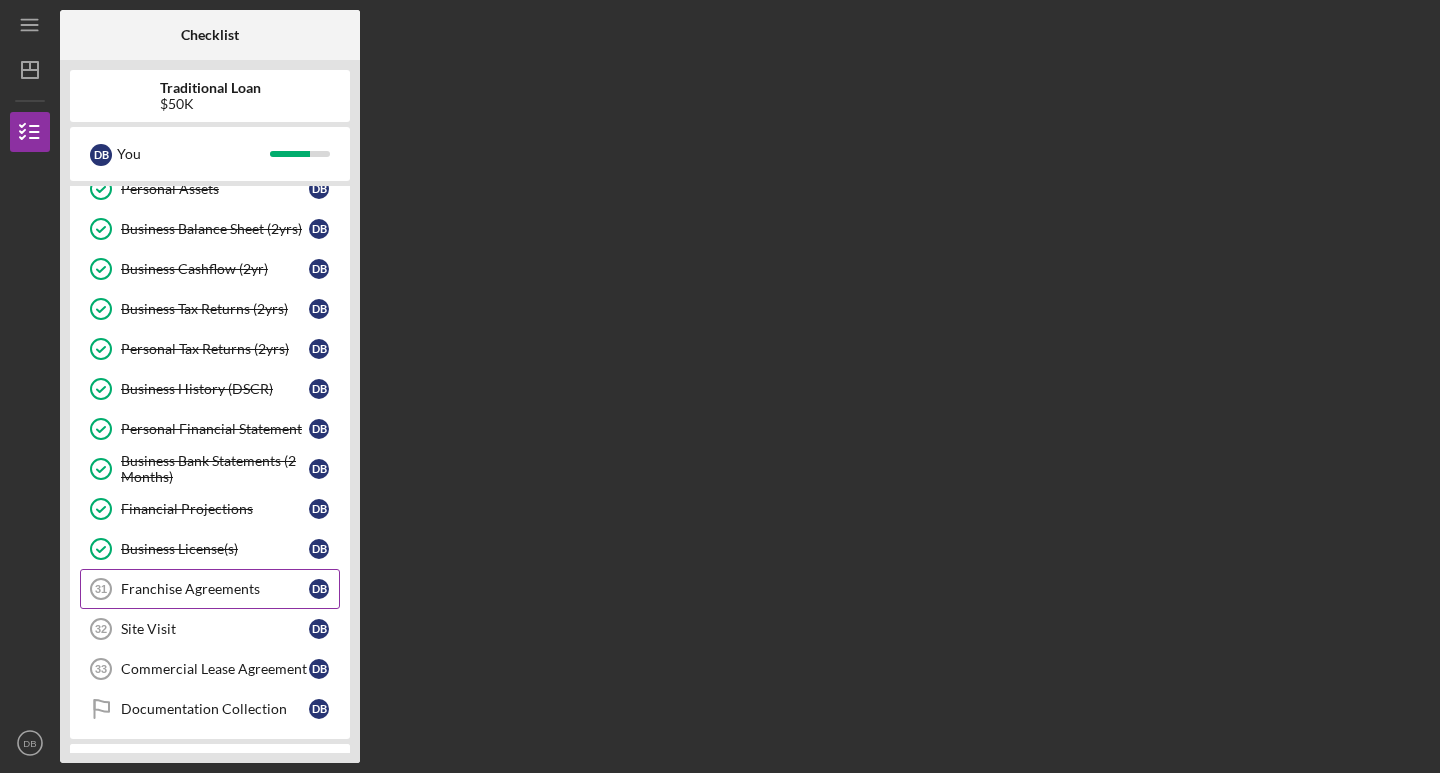 click on "Franchise Agreements" at bounding box center [215, 589] 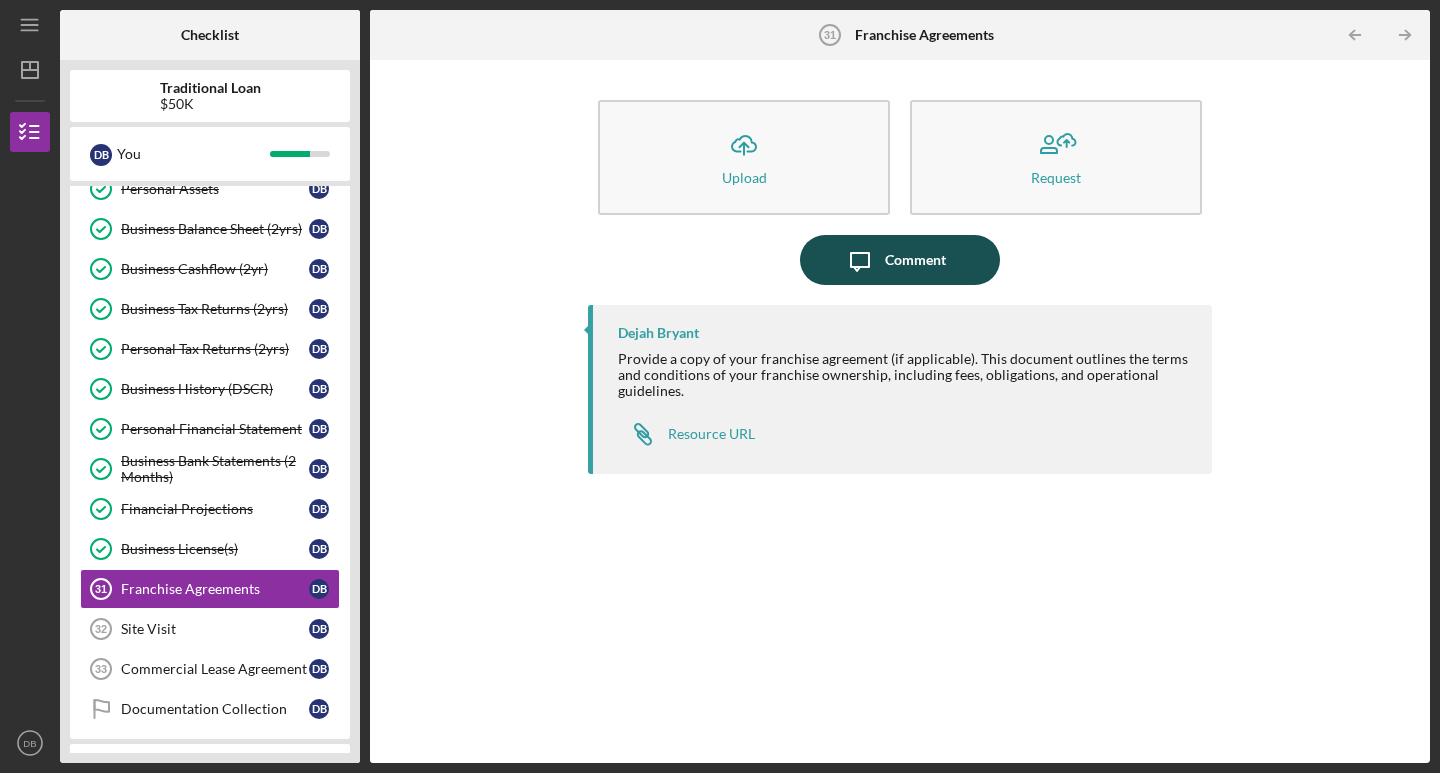 click on "Icon/Message Comment" at bounding box center (900, 260) 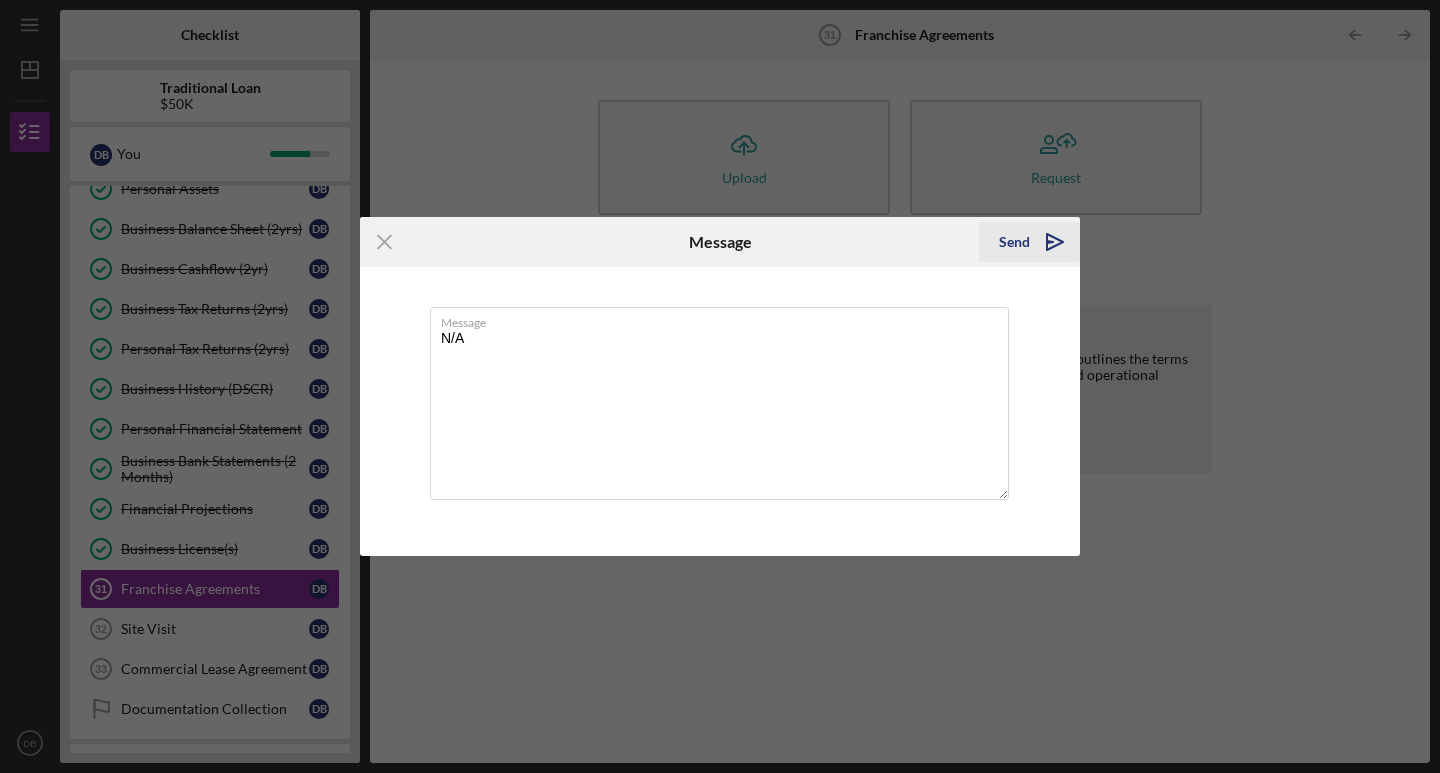 type on "N/A" 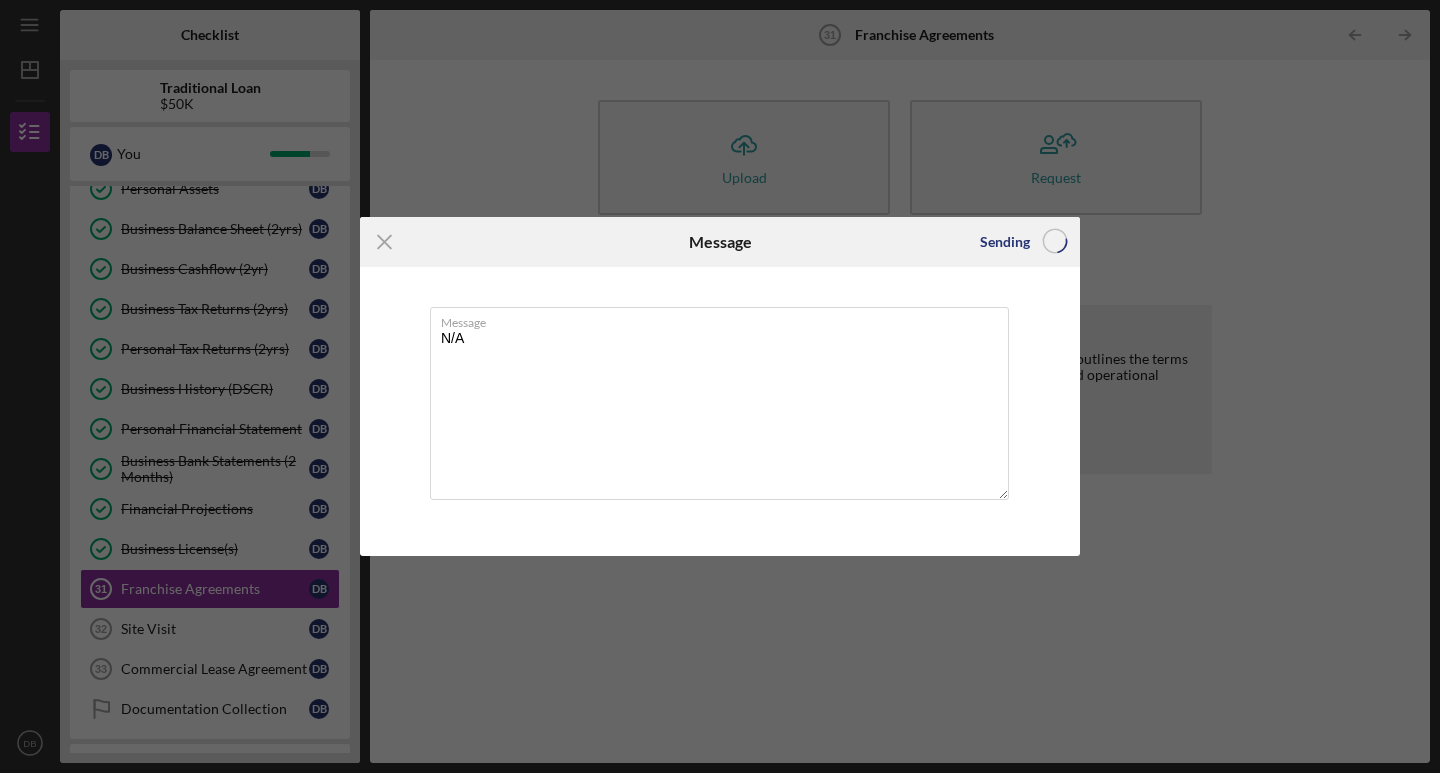 type 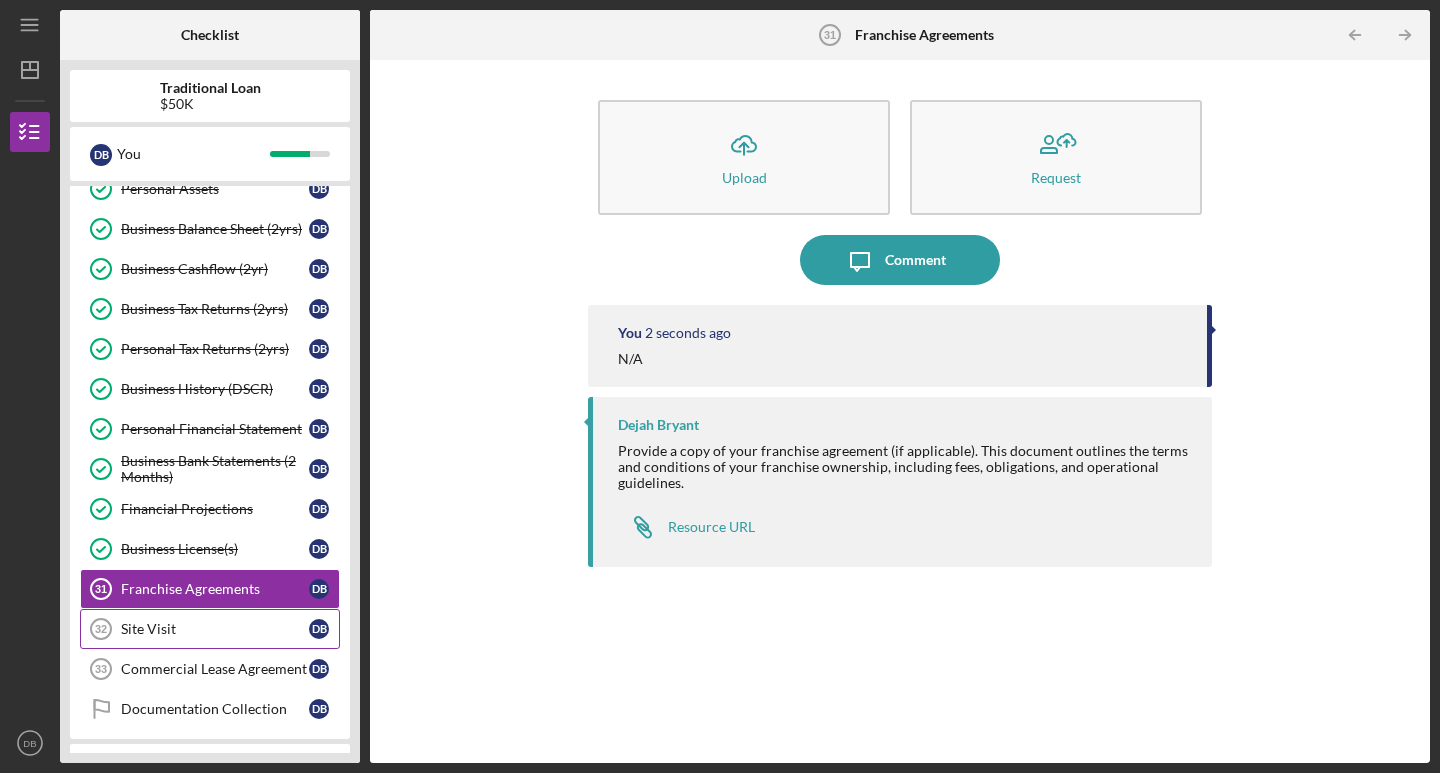 click on "Site Visit 32 Site Visit D B" at bounding box center [210, 629] 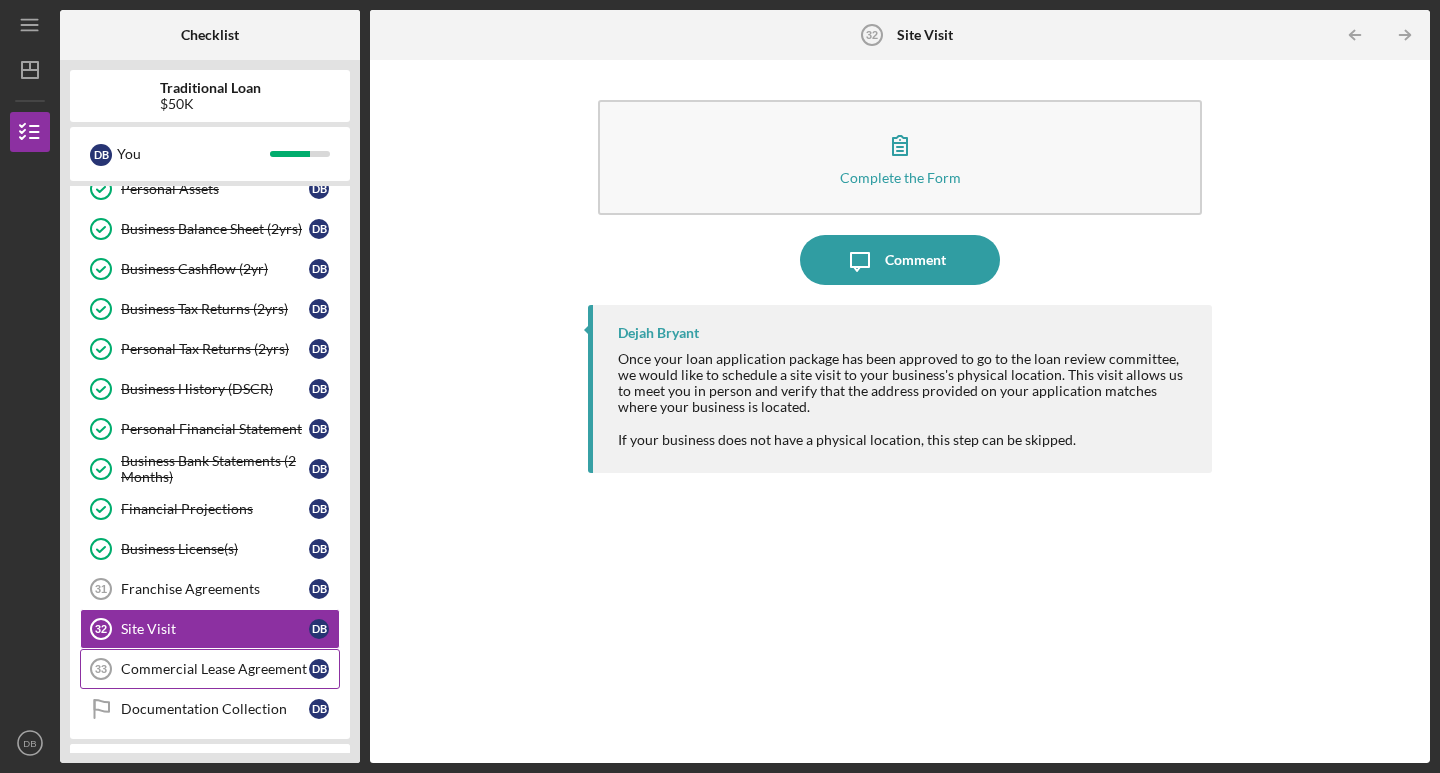 click on "Commercial Lease Agreement" at bounding box center [215, 669] 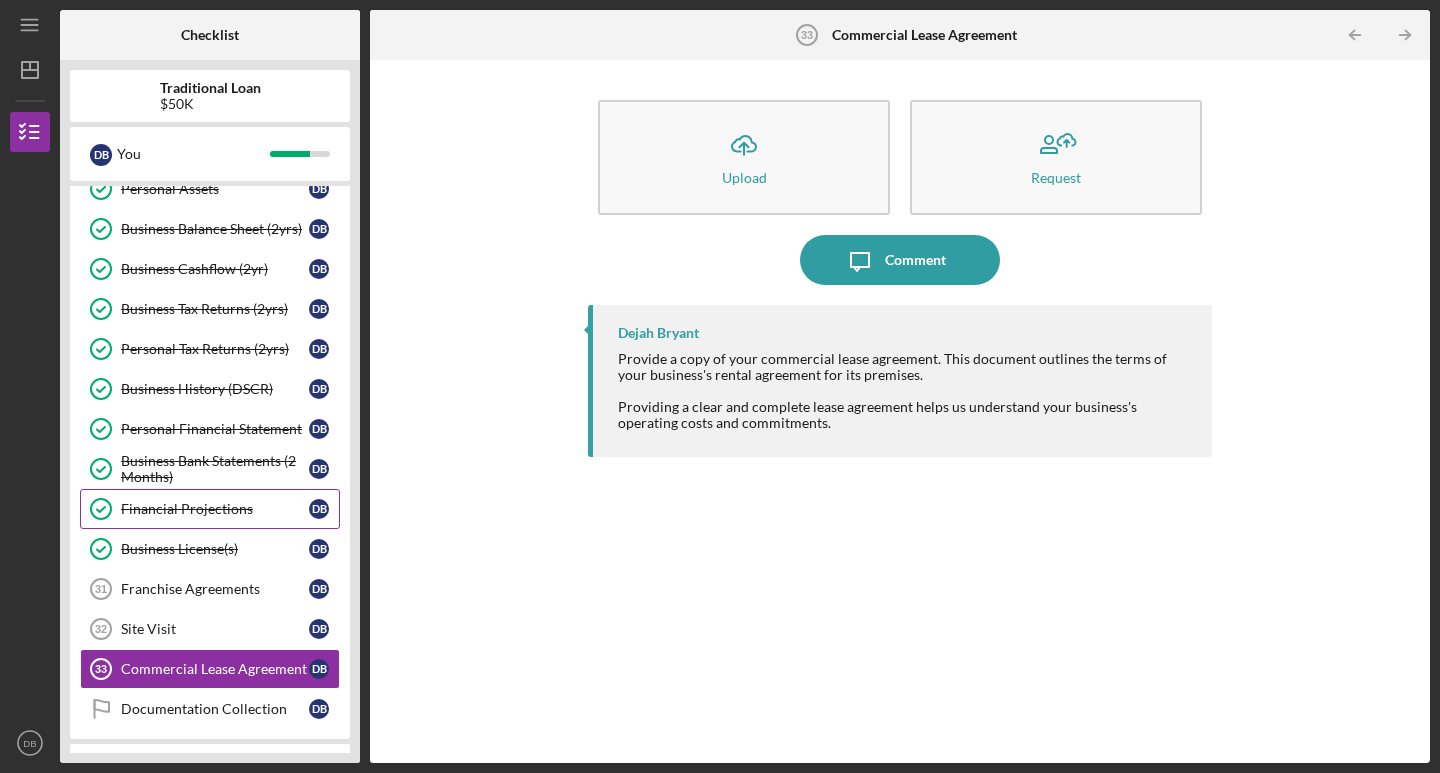 scroll, scrollTop: 770, scrollLeft: 0, axis: vertical 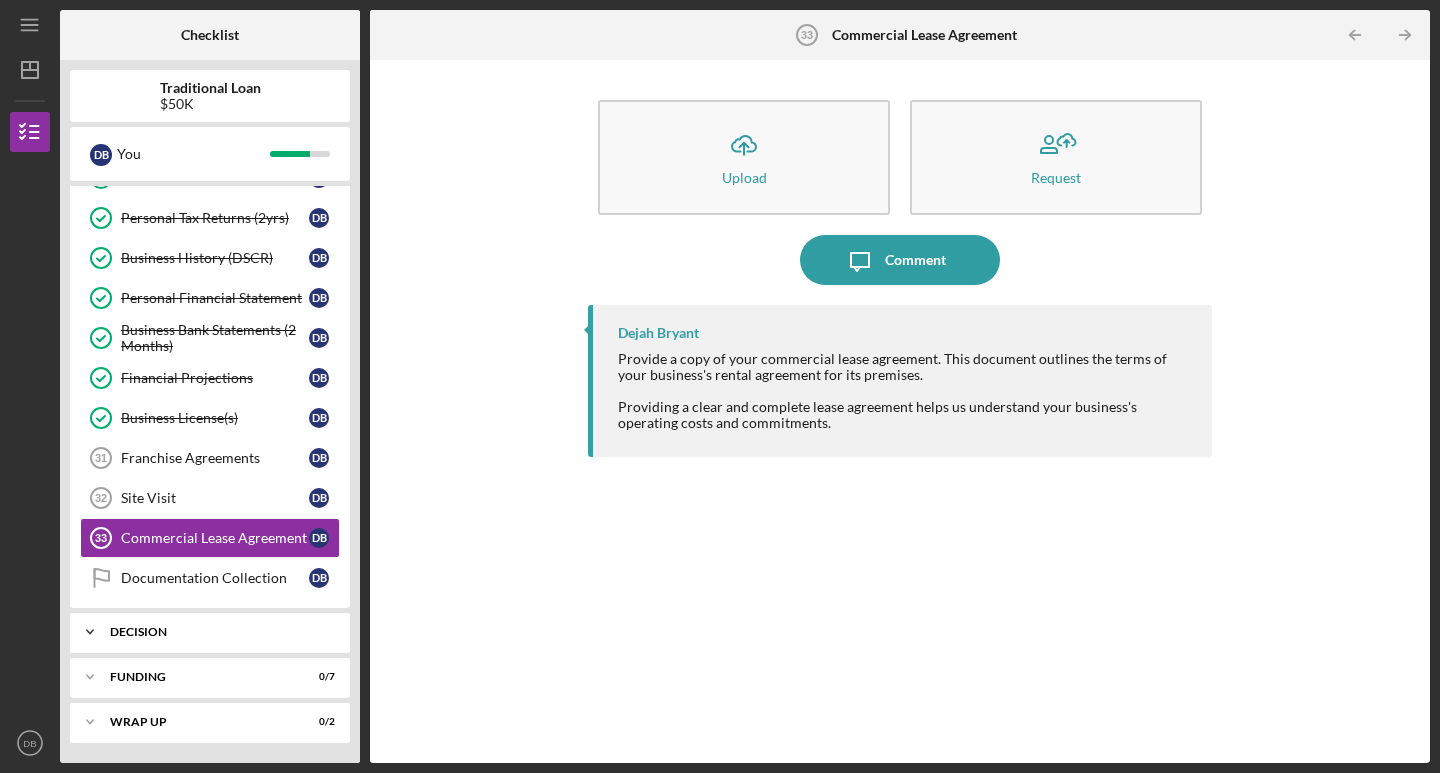 click on "Icon/Expander Decision 0 / 1" at bounding box center [210, 632] 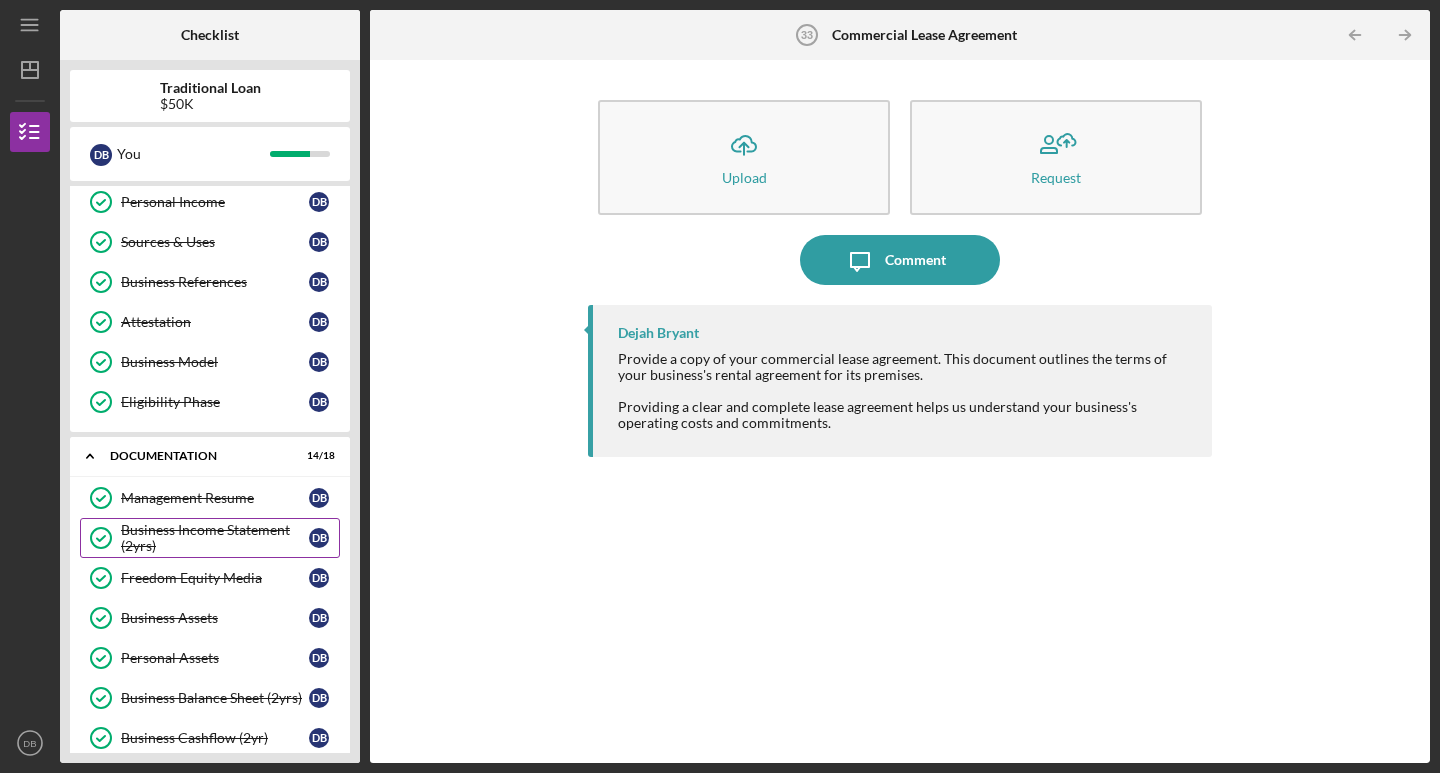 scroll, scrollTop: 0, scrollLeft: 0, axis: both 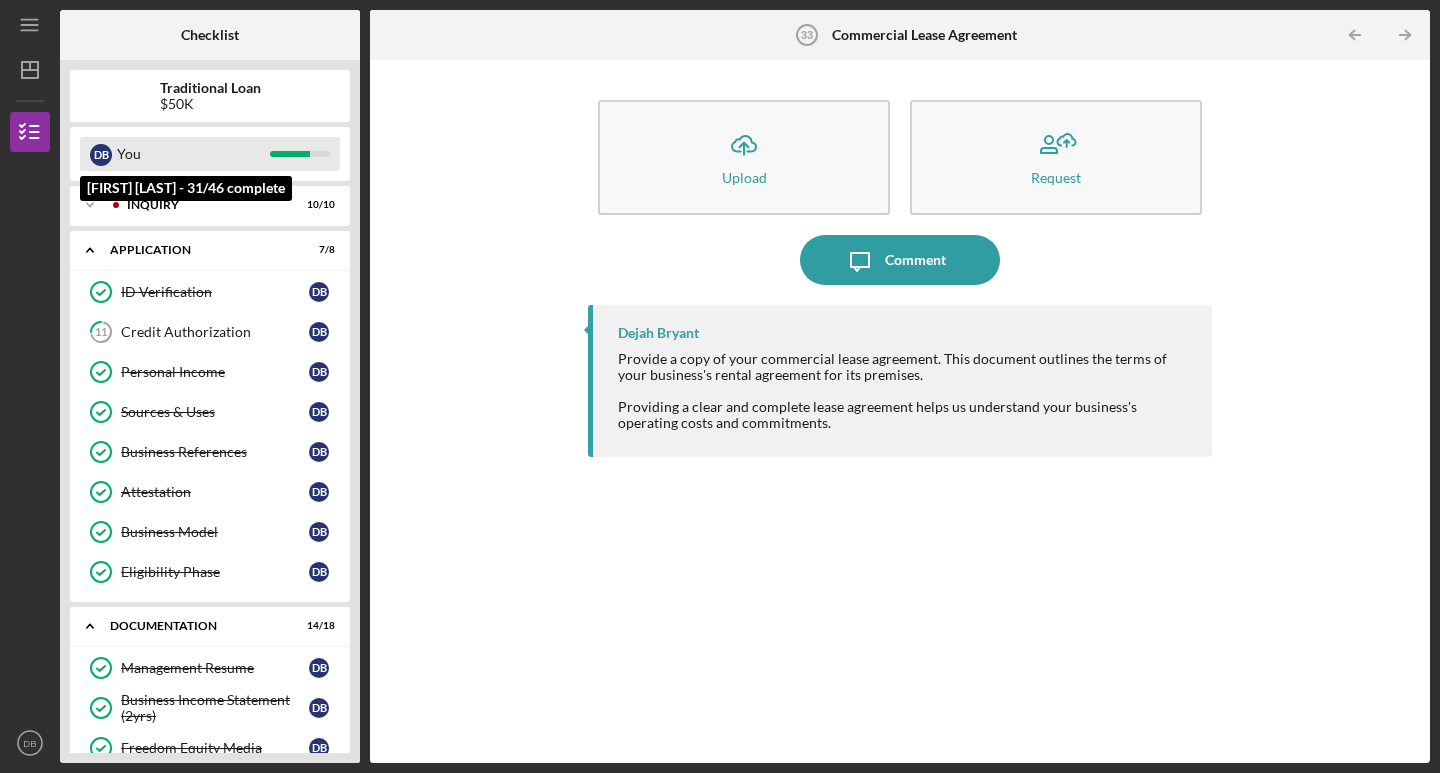 click on "You" at bounding box center (193, 154) 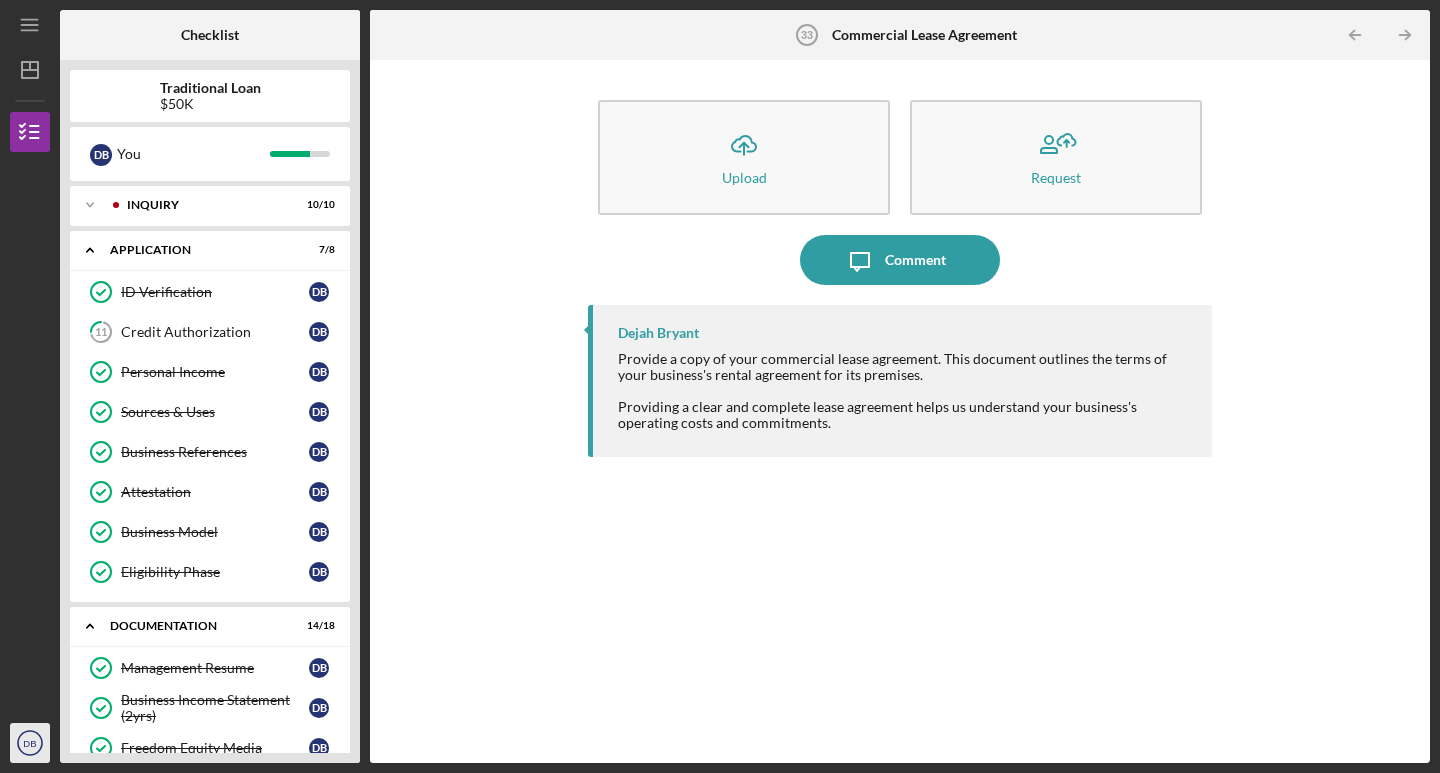 click on "DB" 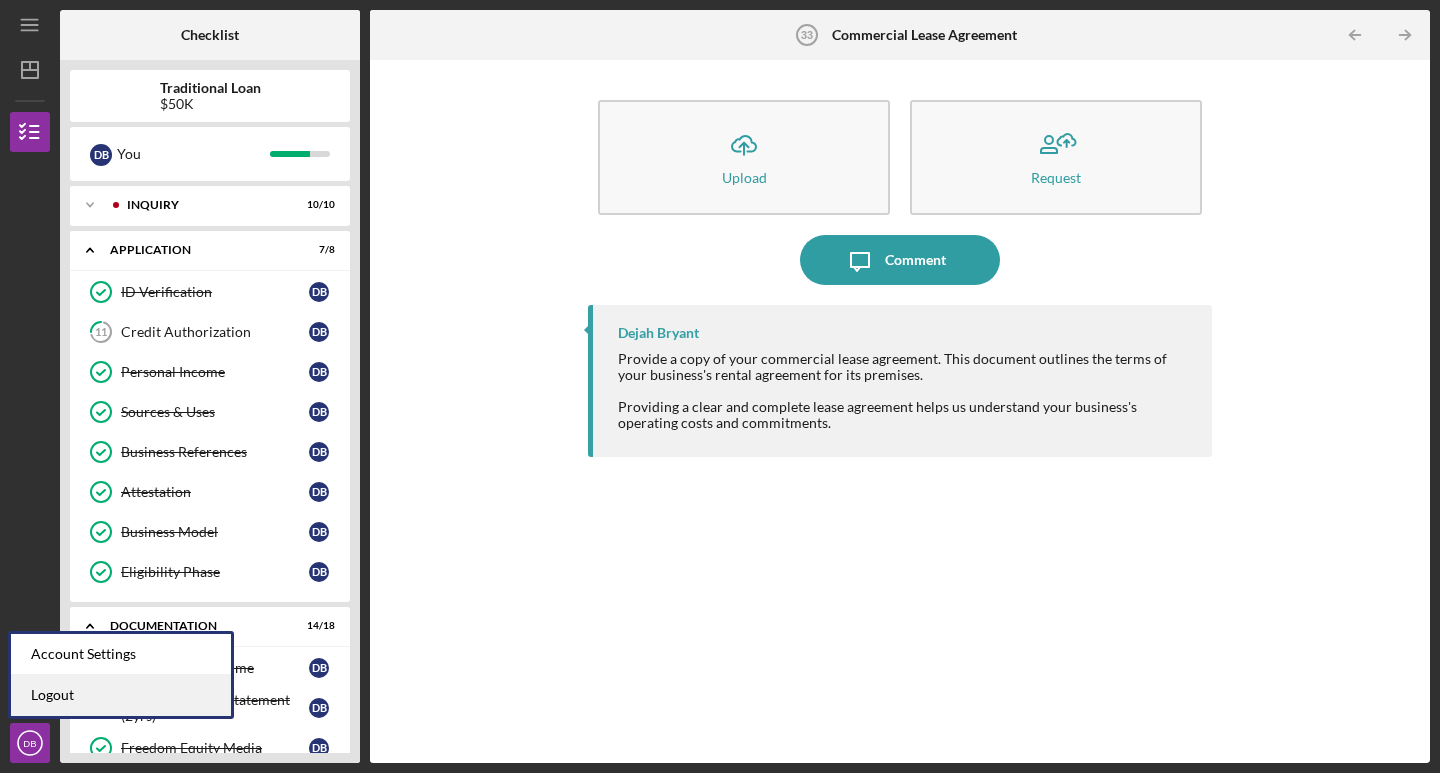 click on "Logout" at bounding box center (121, 695) 